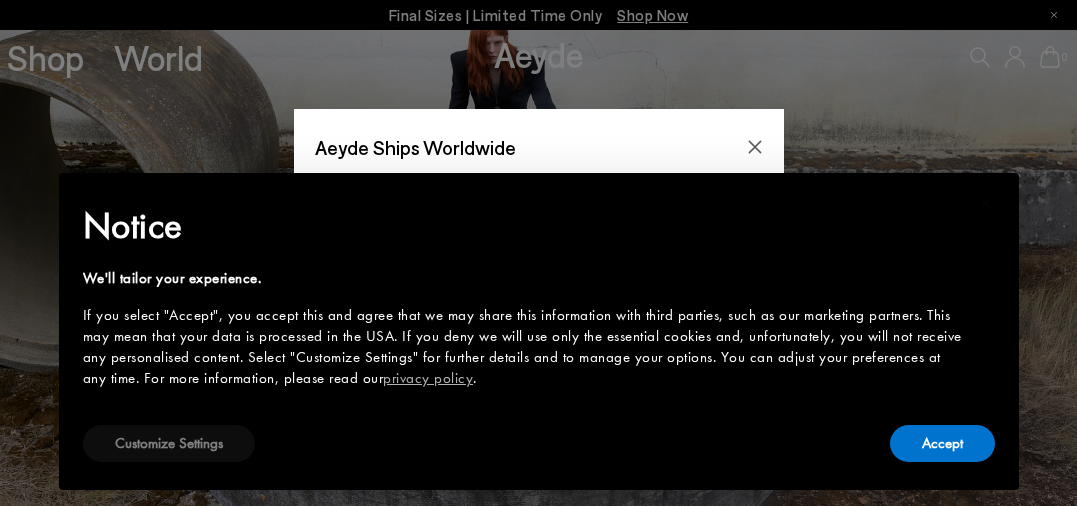 scroll, scrollTop: 0, scrollLeft: 0, axis: both 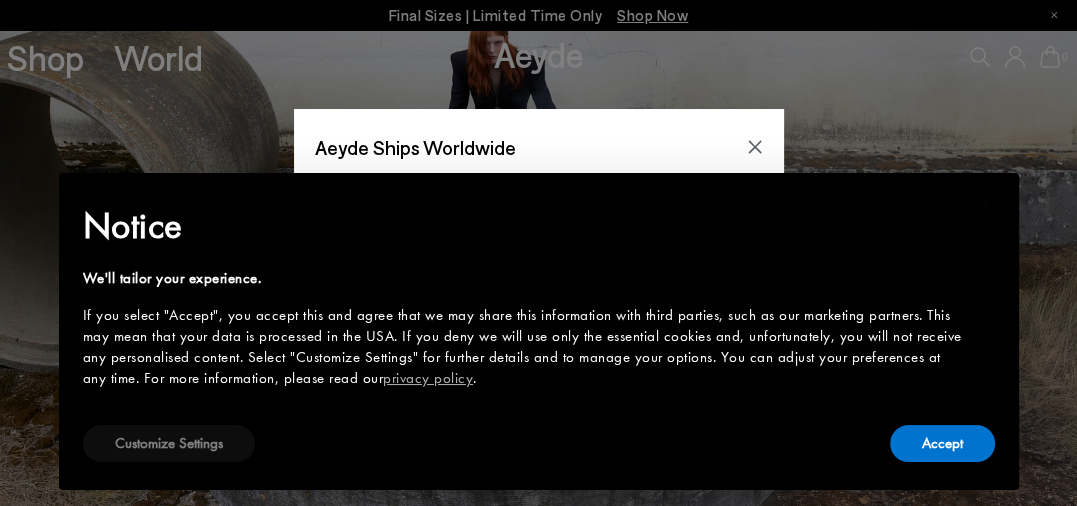 click on "Customize Settings" at bounding box center [169, 443] 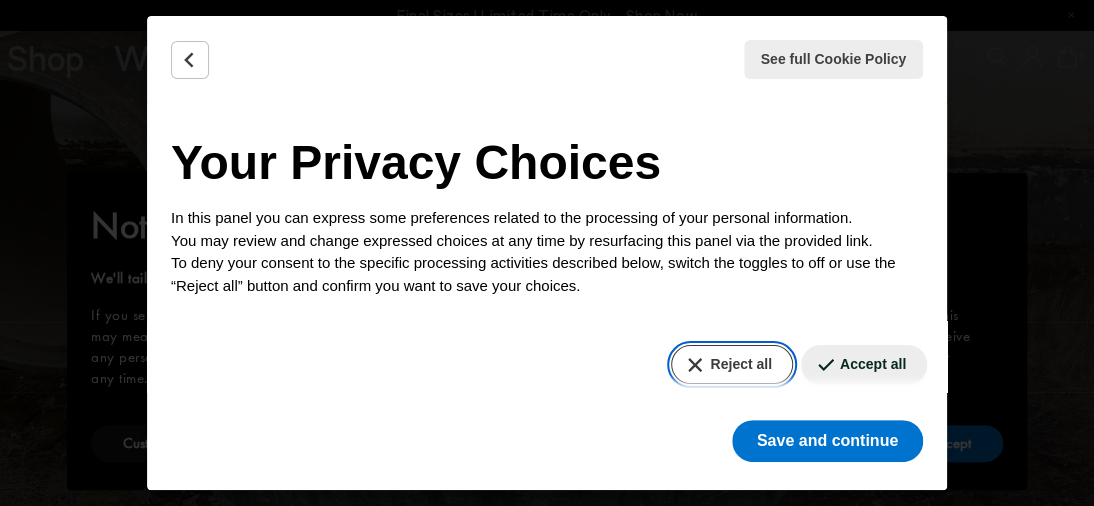 click on "Reject all" at bounding box center (731, 364) 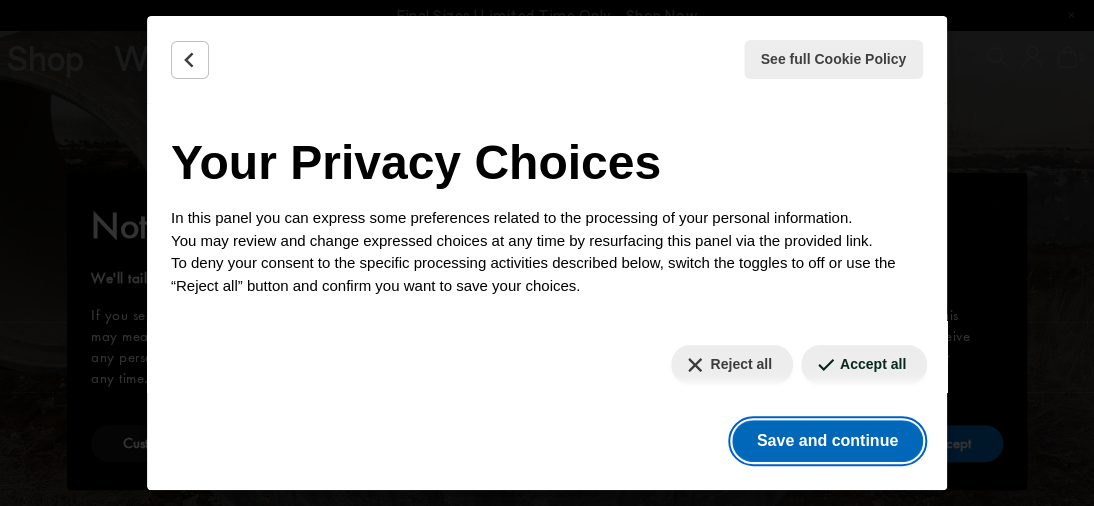 click on "Save and continue" at bounding box center (827, 441) 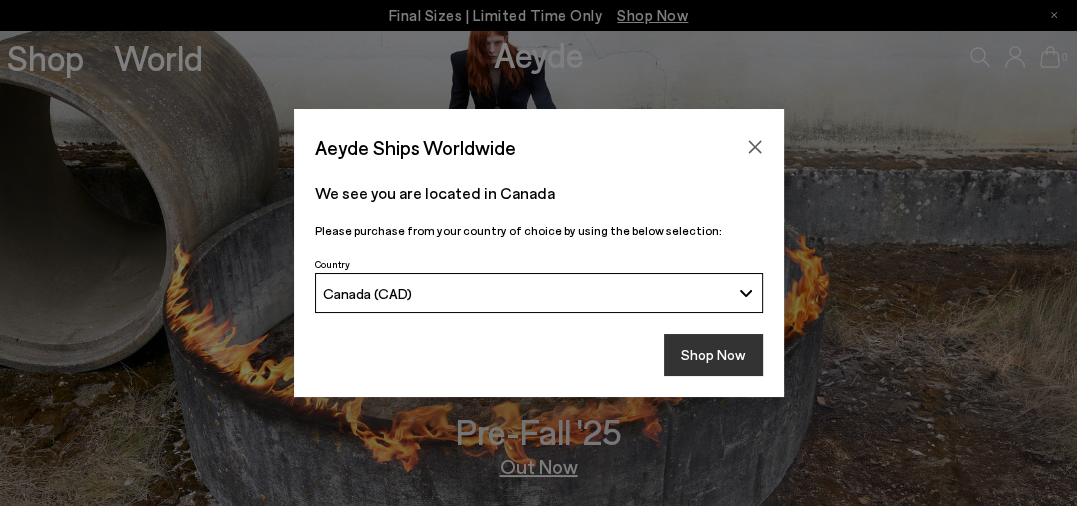 click on "Shop Now" at bounding box center [713, 355] 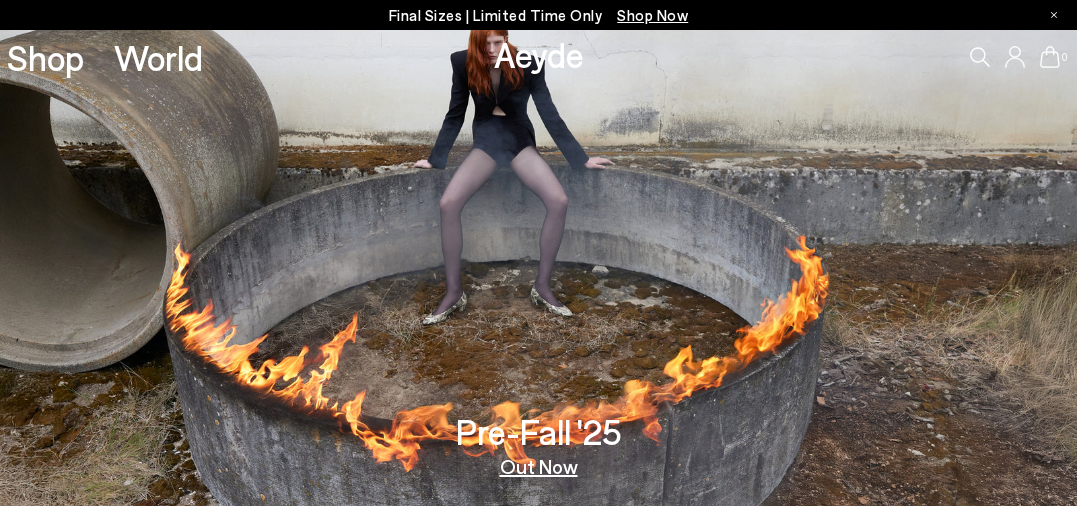 scroll, scrollTop: 0, scrollLeft: 0, axis: both 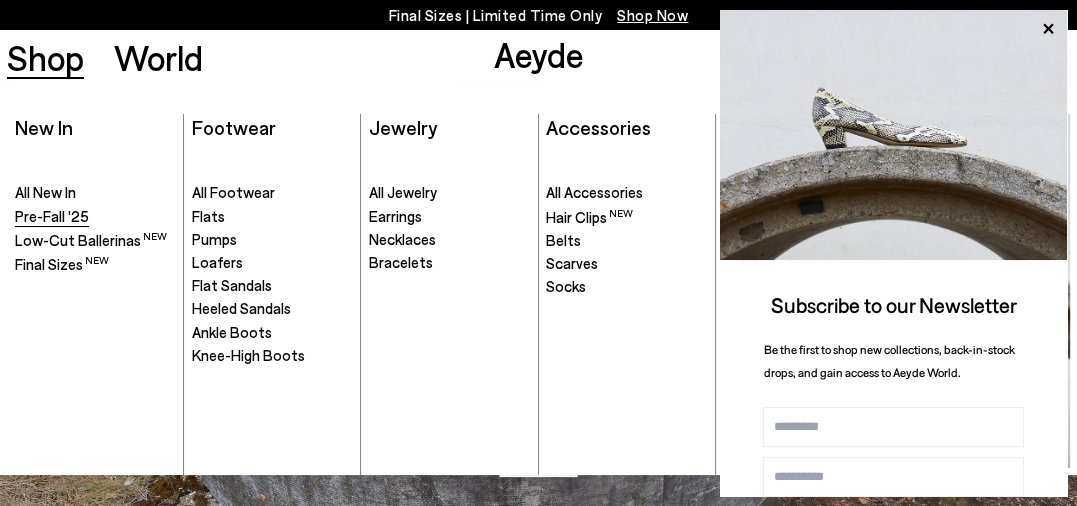 click on "Pre-Fall '25" at bounding box center [52, 216] 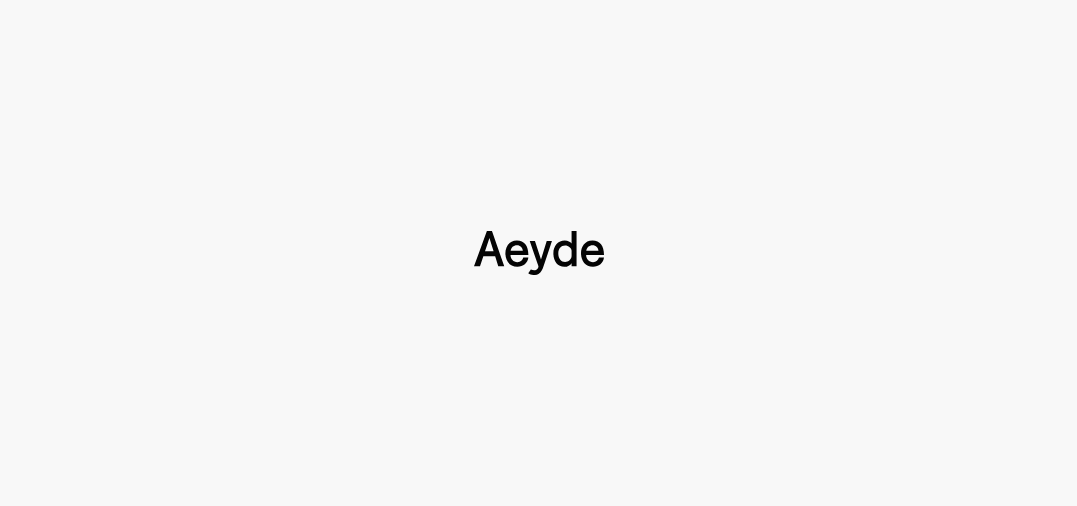 scroll, scrollTop: 0, scrollLeft: 0, axis: both 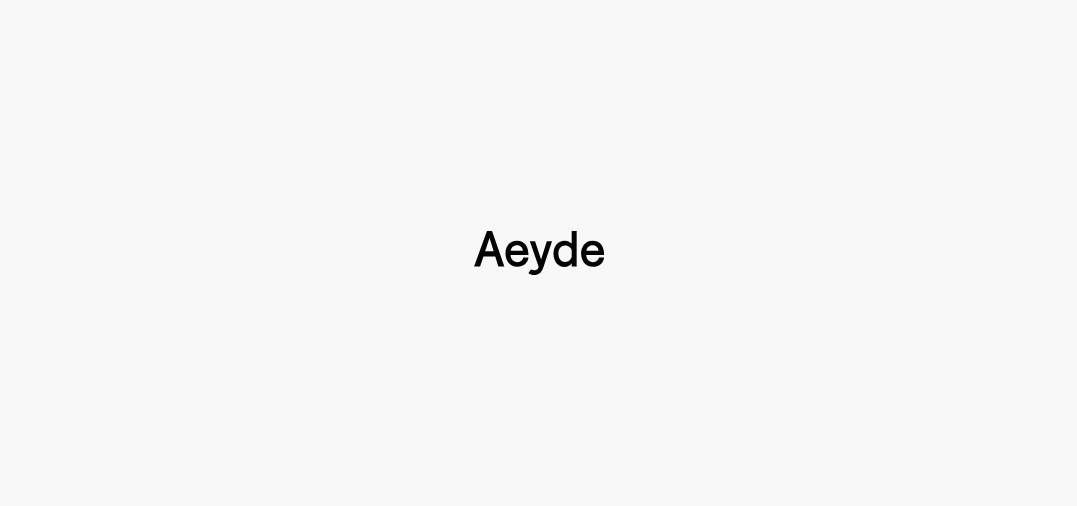 type 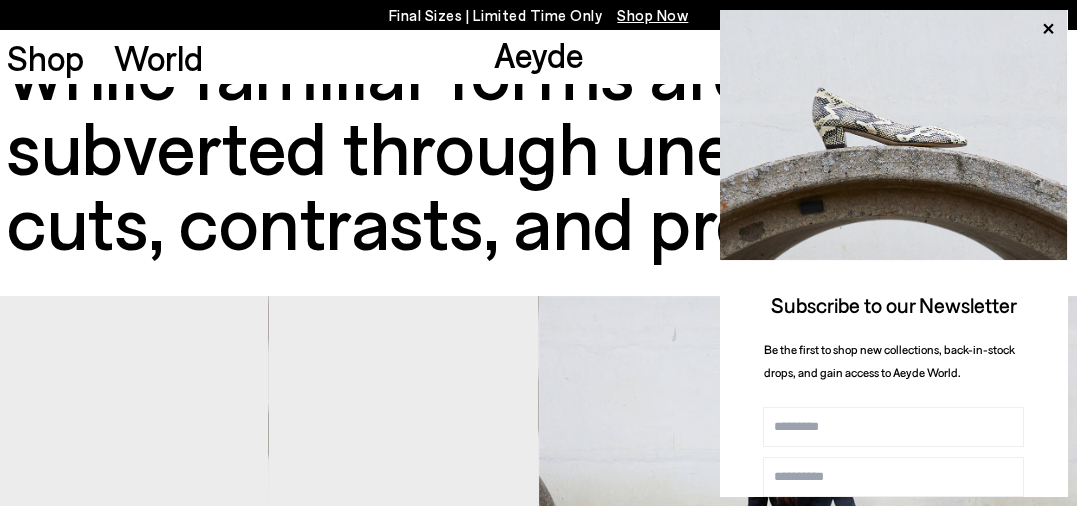 scroll, scrollTop: 300, scrollLeft: 0, axis: vertical 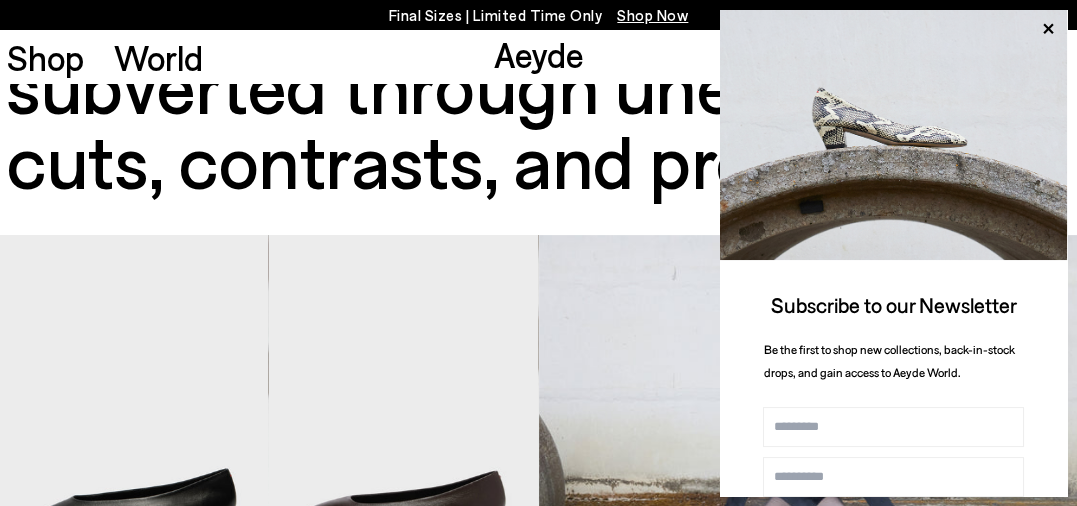 click 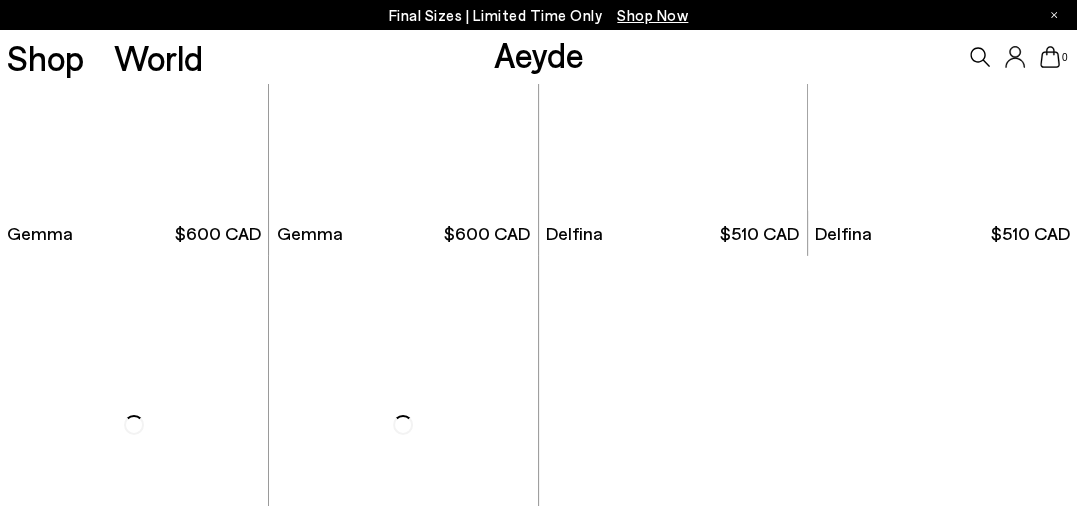 scroll, scrollTop: 9800, scrollLeft: 0, axis: vertical 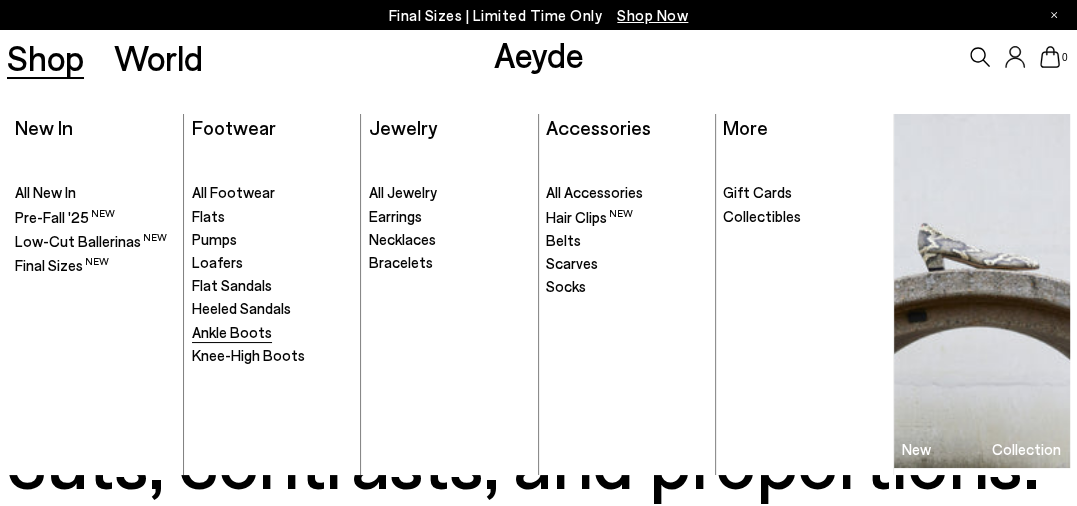 click on "Ankle Boots" at bounding box center [232, 332] 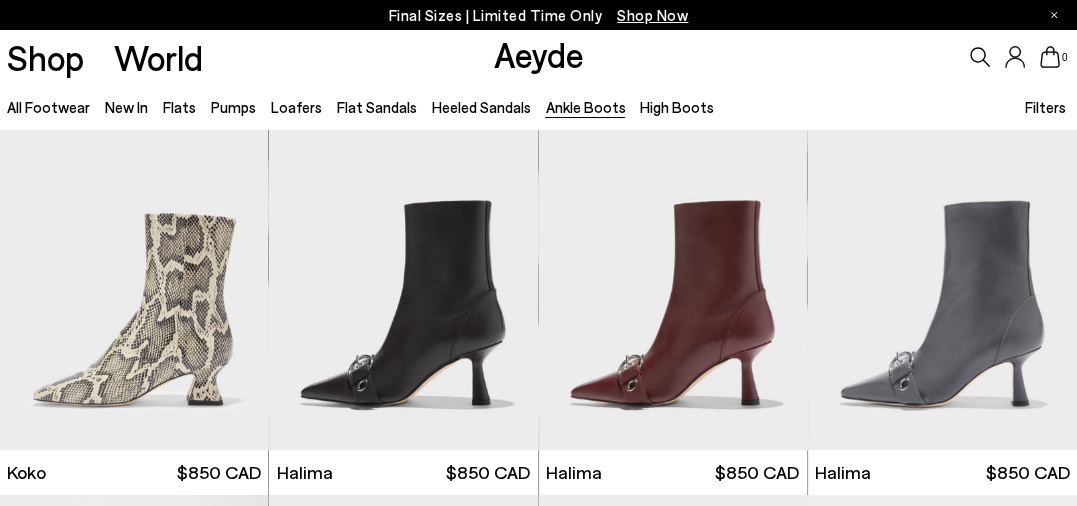 scroll, scrollTop: 800, scrollLeft: 0, axis: vertical 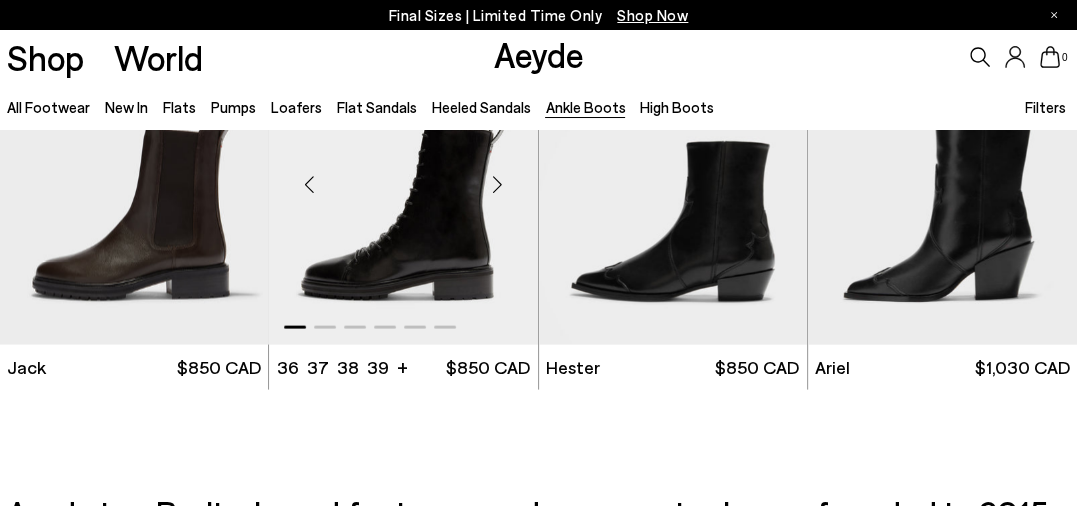 click at bounding box center [403, 177] 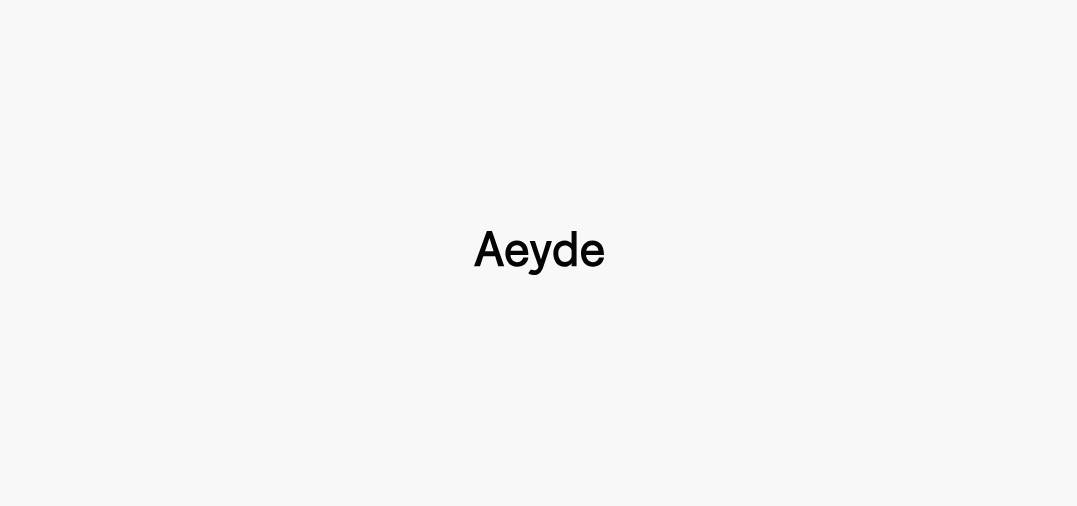 scroll, scrollTop: 0, scrollLeft: 0, axis: both 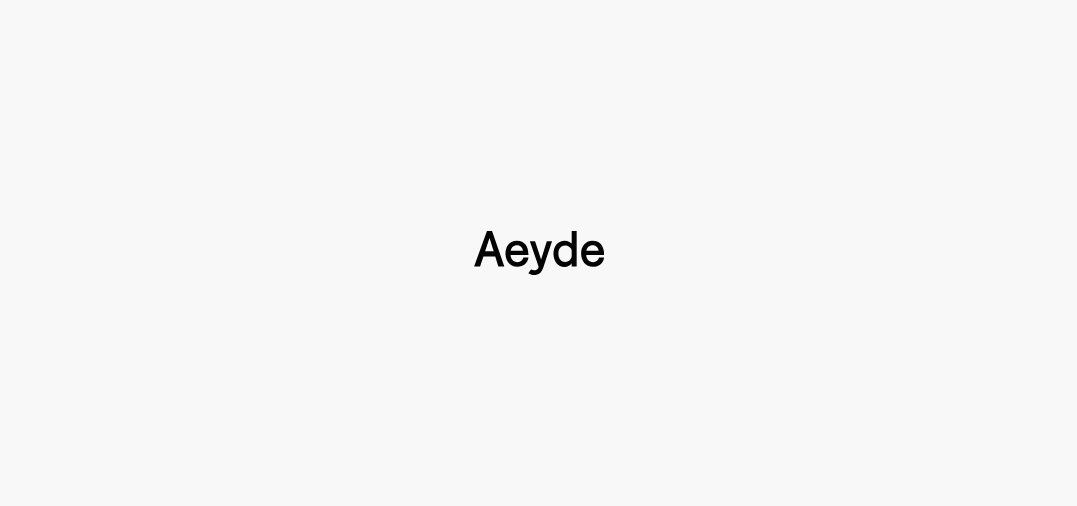 type 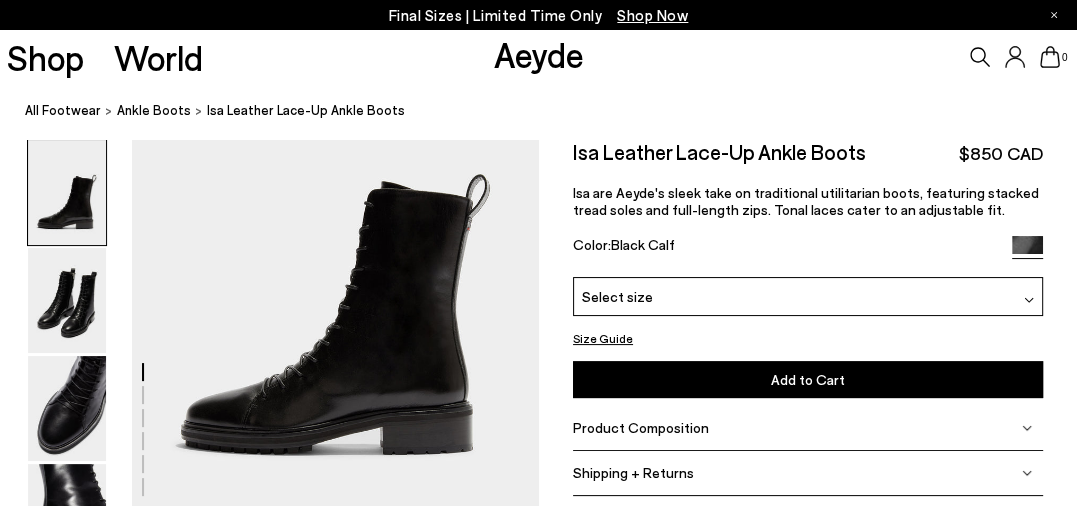 scroll, scrollTop: 200, scrollLeft: 0, axis: vertical 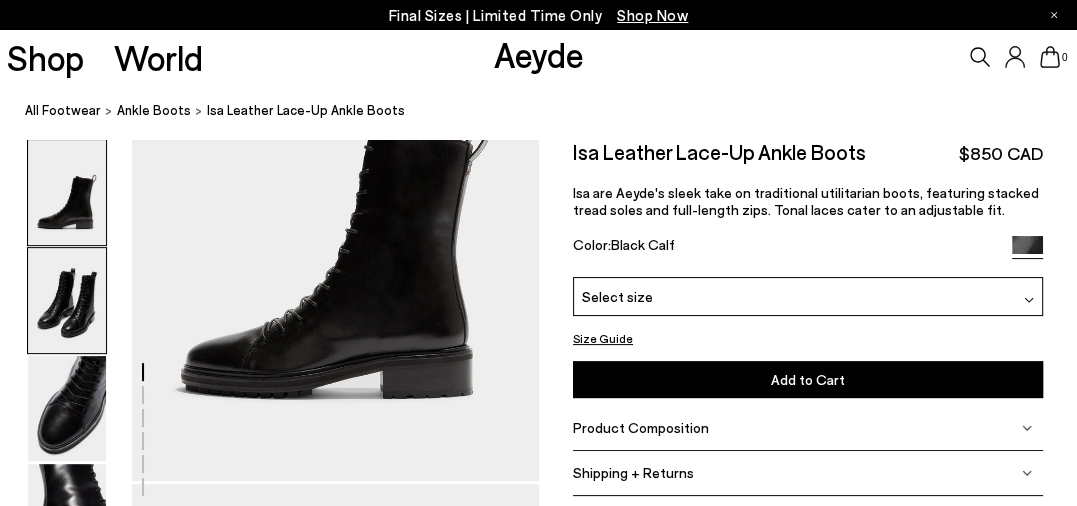 click at bounding box center (67, 300) 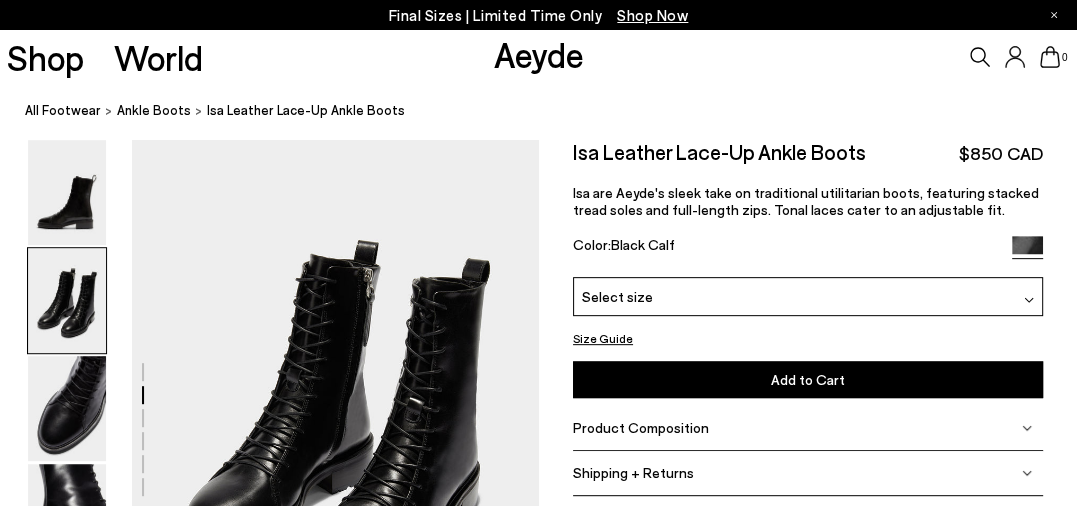 scroll, scrollTop: 647, scrollLeft: 0, axis: vertical 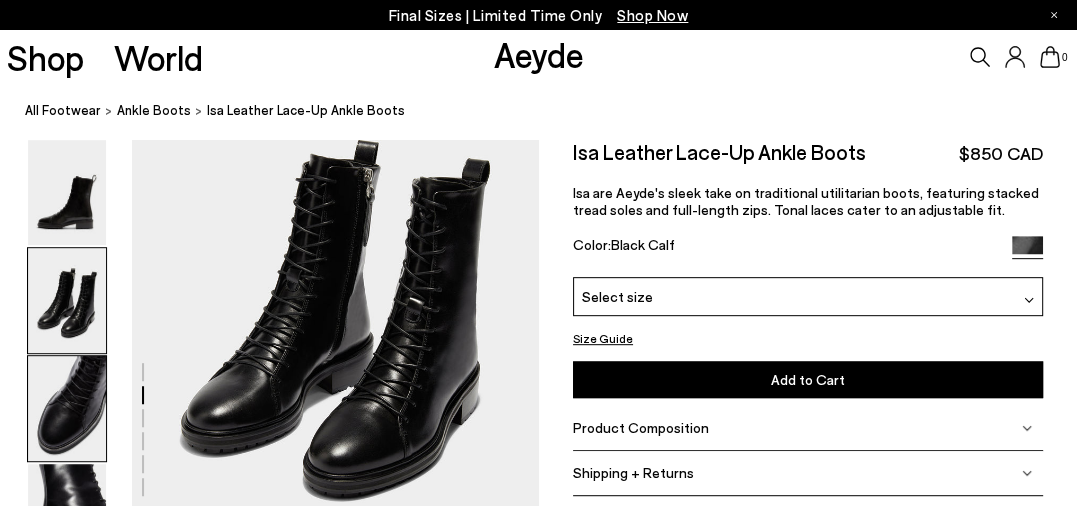 click at bounding box center (67, 408) 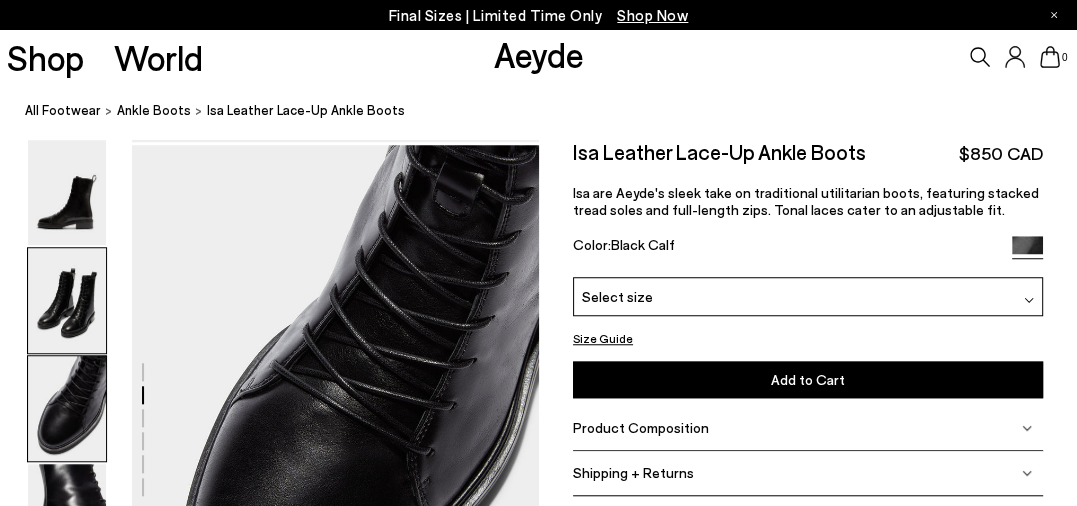 scroll, scrollTop: 1092, scrollLeft: 0, axis: vertical 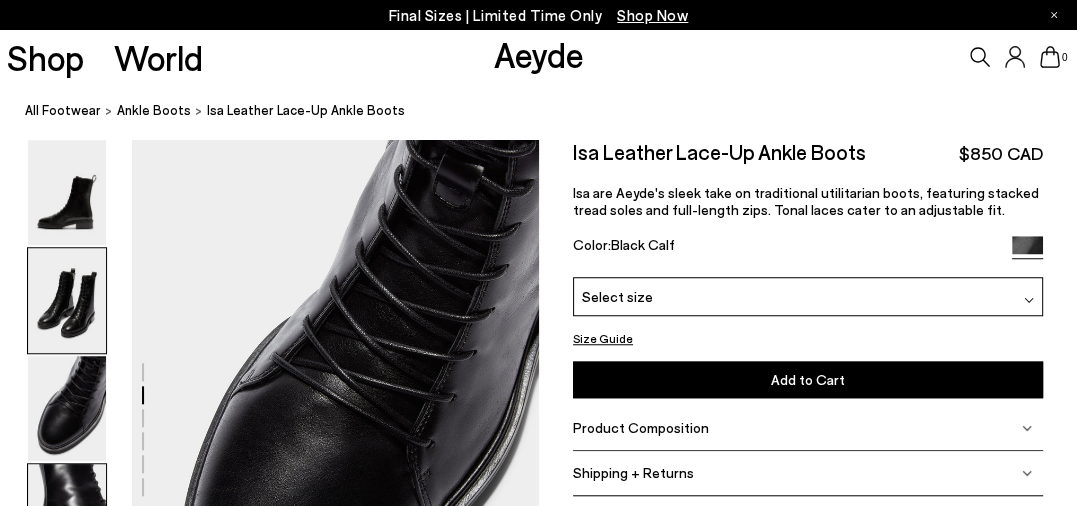 click at bounding box center (67, 516) 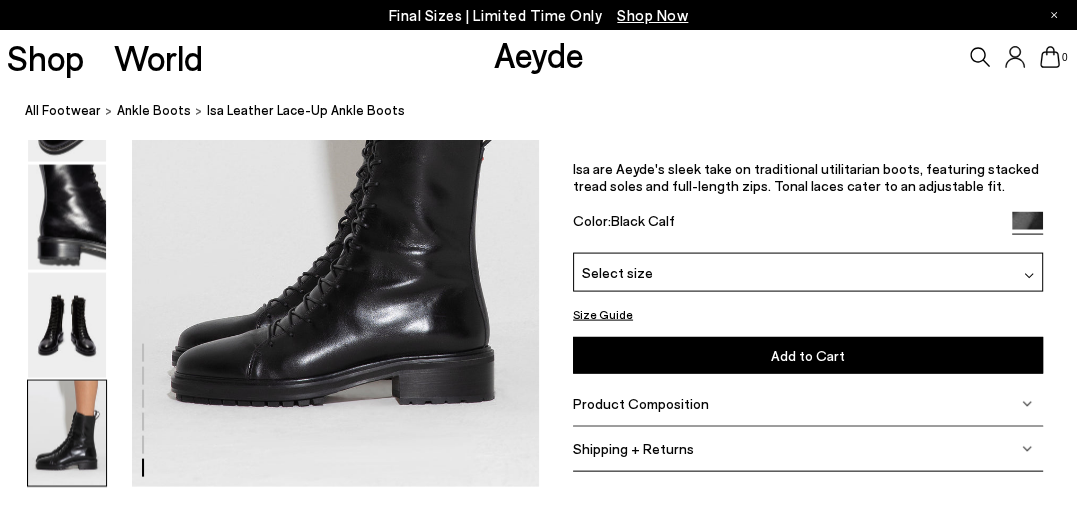 scroll, scrollTop: 2936, scrollLeft: 0, axis: vertical 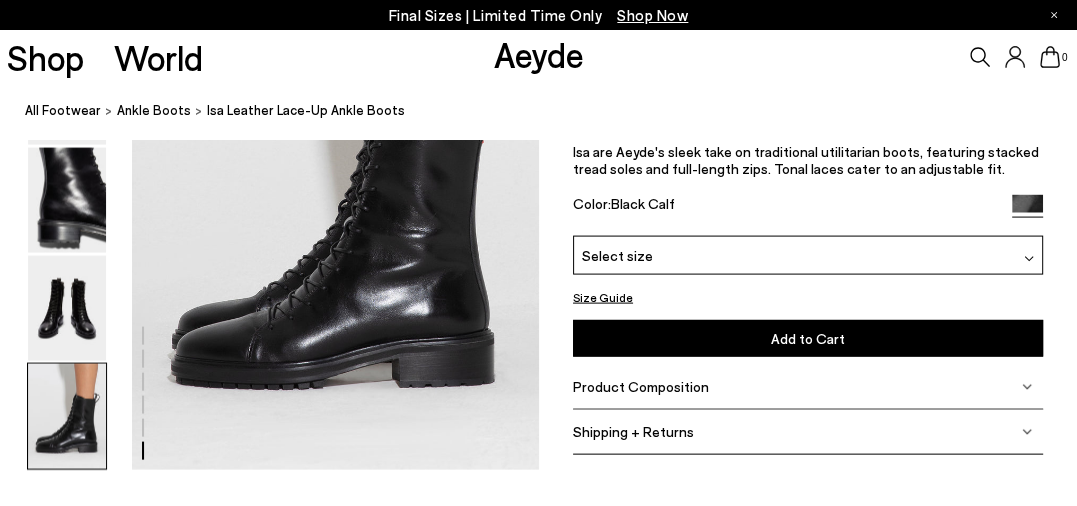 click at bounding box center [67, 416] 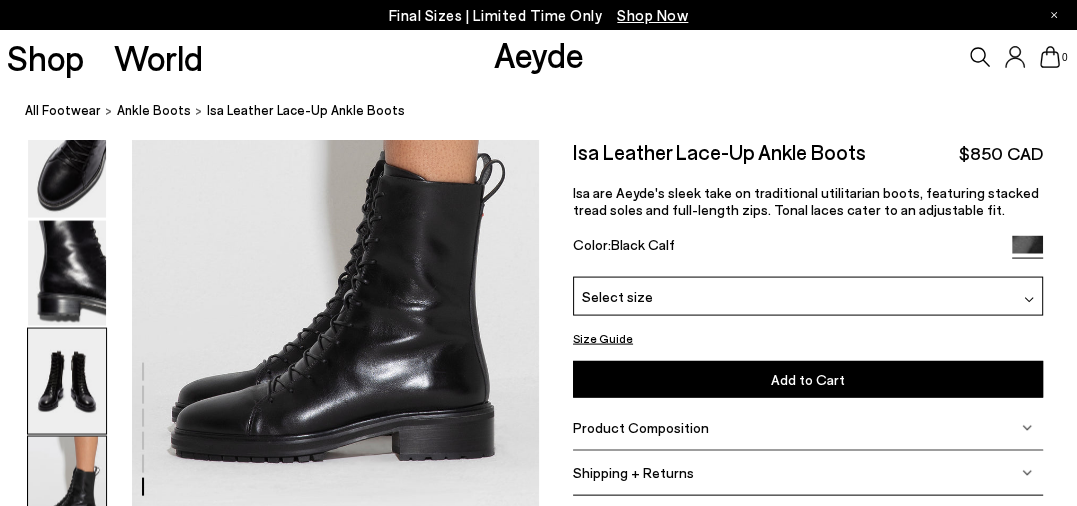 click at bounding box center (67, 381) 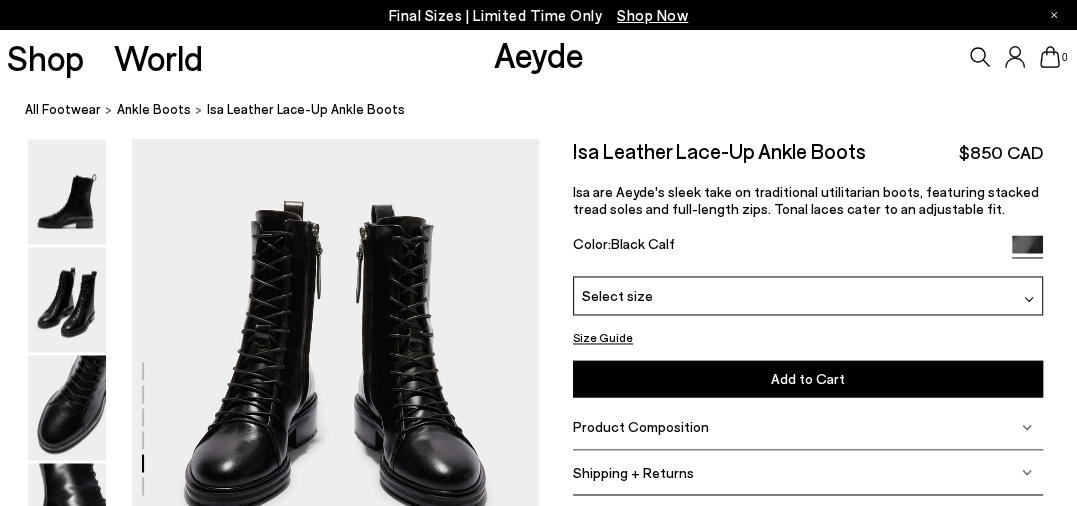 scroll, scrollTop: 2281, scrollLeft: 0, axis: vertical 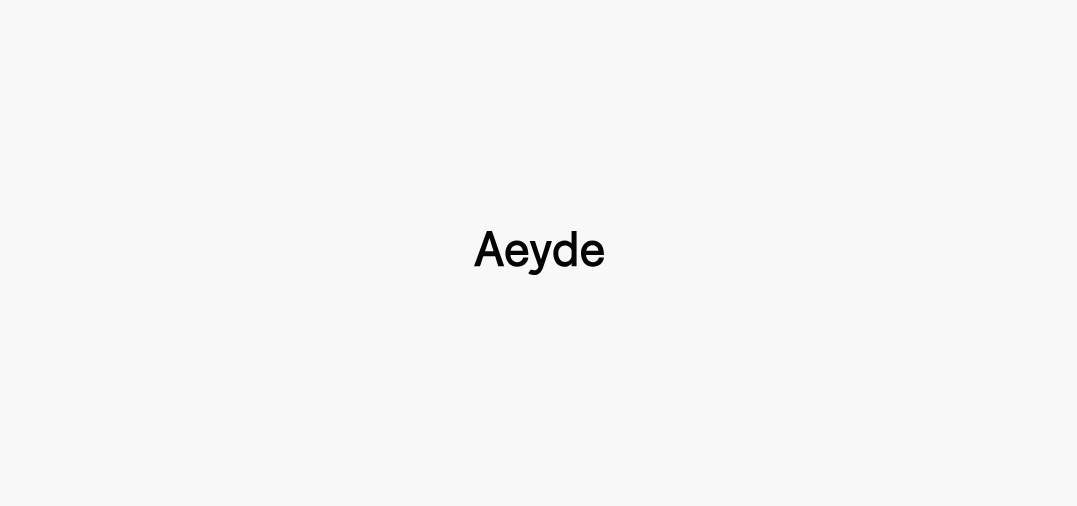 type 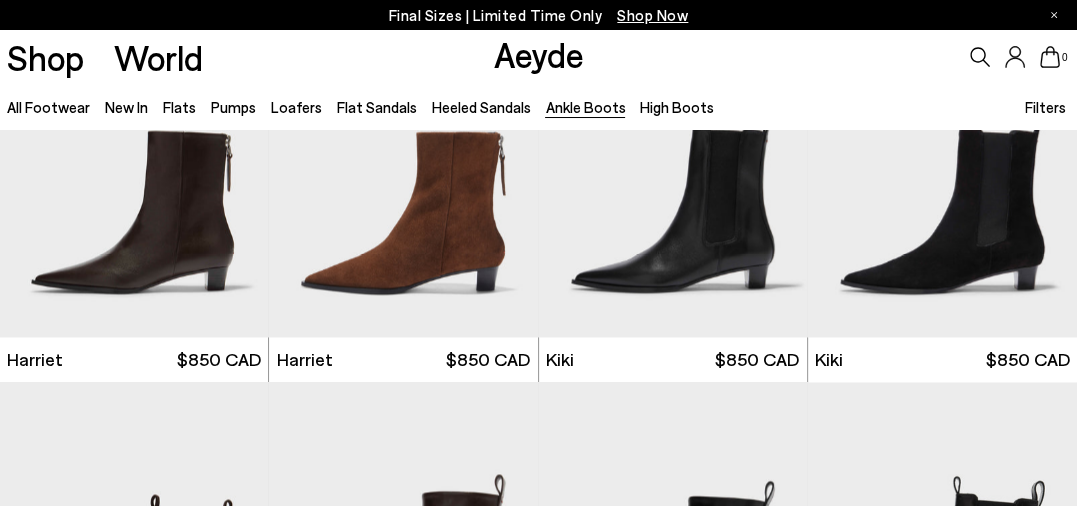 scroll, scrollTop: 1970, scrollLeft: 0, axis: vertical 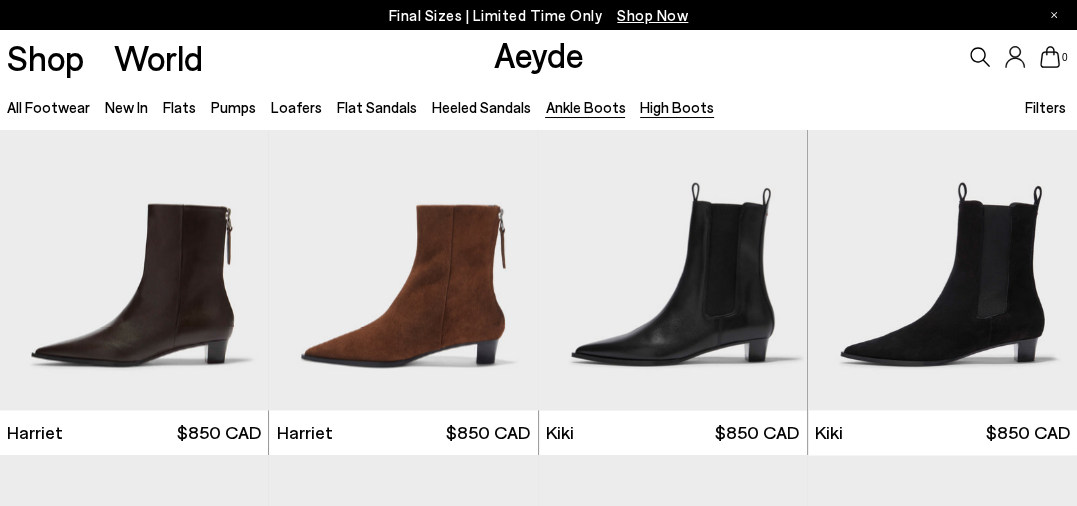 click on "High Boots" at bounding box center (677, 107) 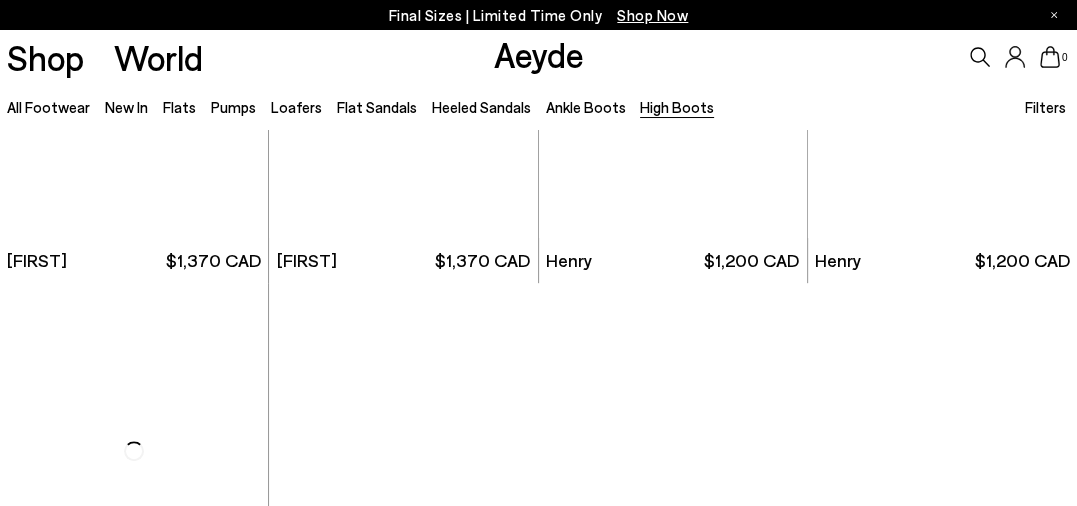 scroll, scrollTop: 500, scrollLeft: 0, axis: vertical 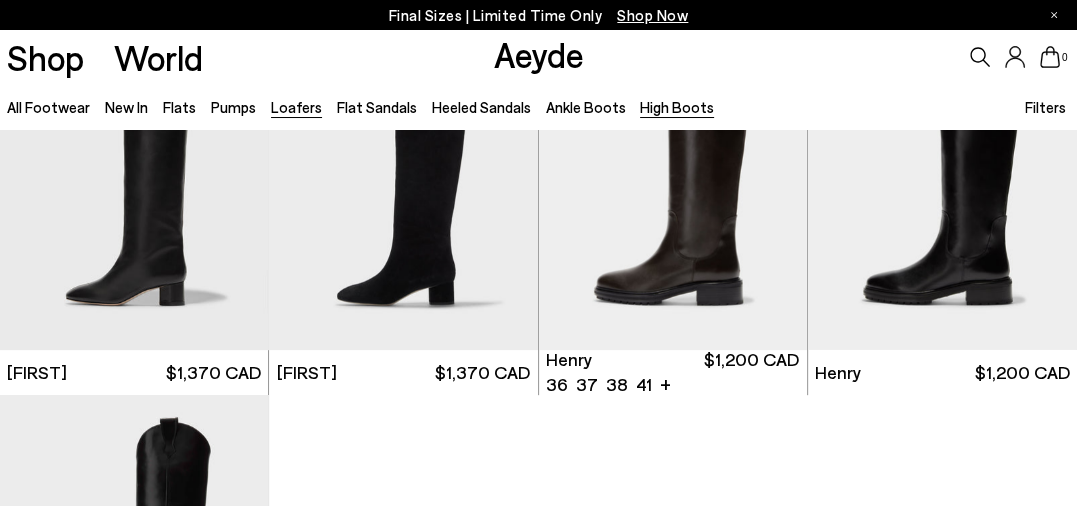 click on "Loafers" at bounding box center (296, 107) 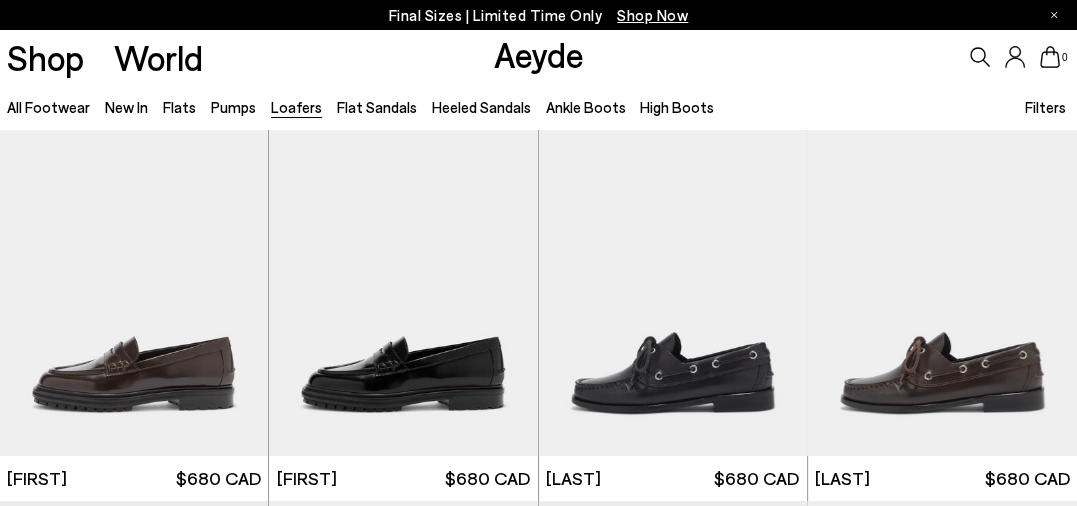 scroll, scrollTop: 0, scrollLeft: 0, axis: both 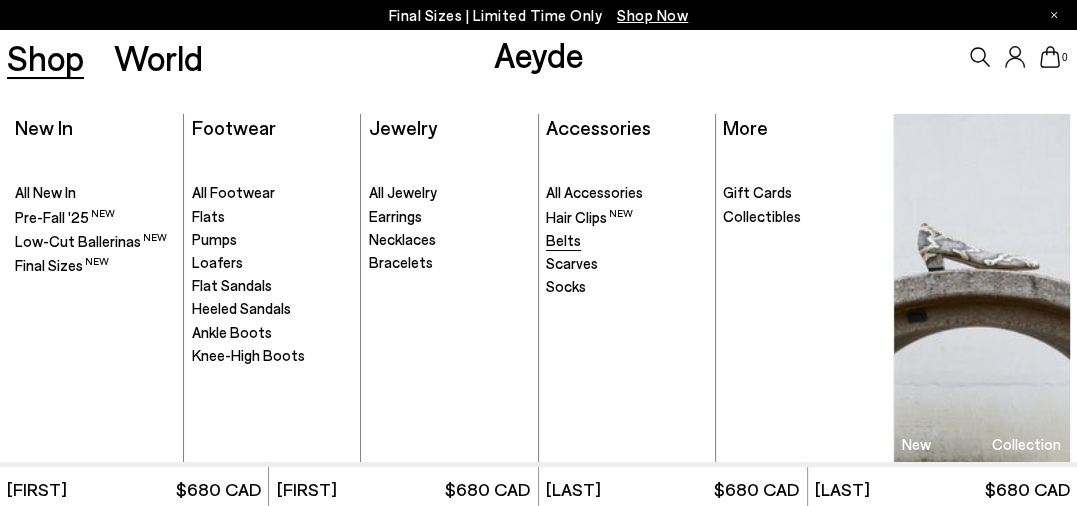 click on "Belts" at bounding box center (563, 240) 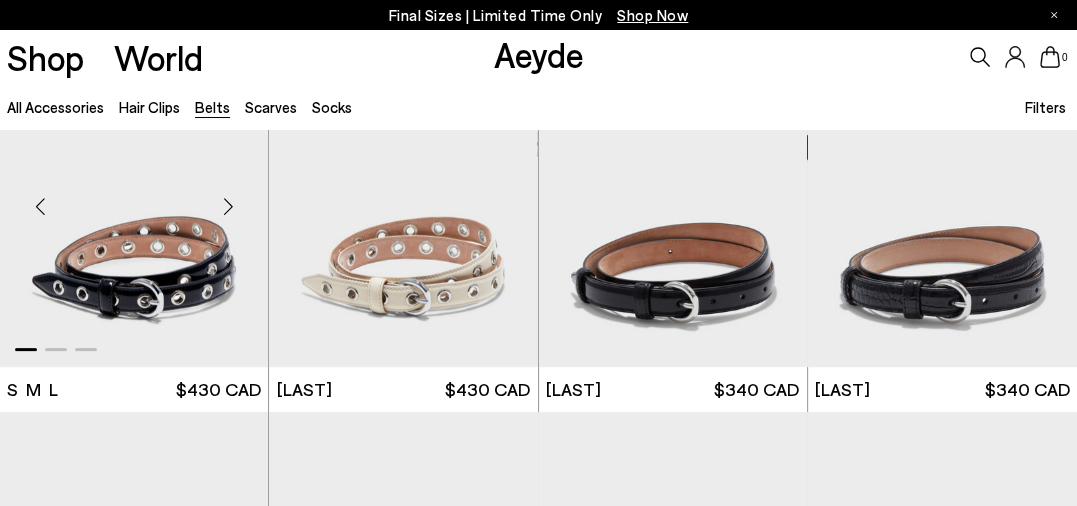 scroll, scrollTop: 400, scrollLeft: 0, axis: vertical 